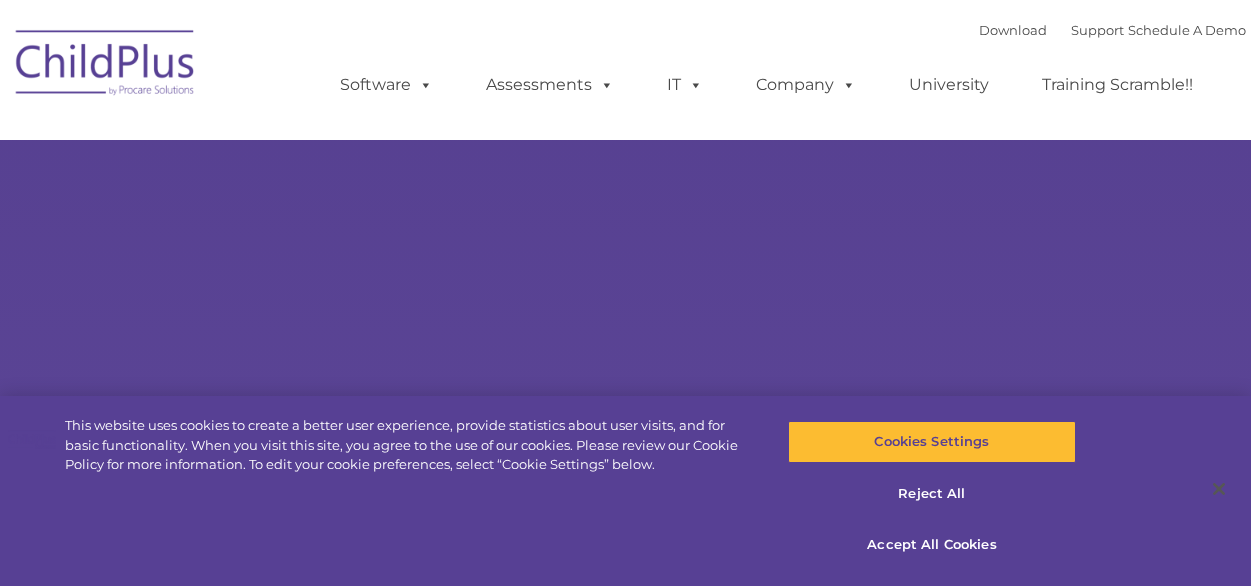 scroll, scrollTop: 0, scrollLeft: 0, axis: both 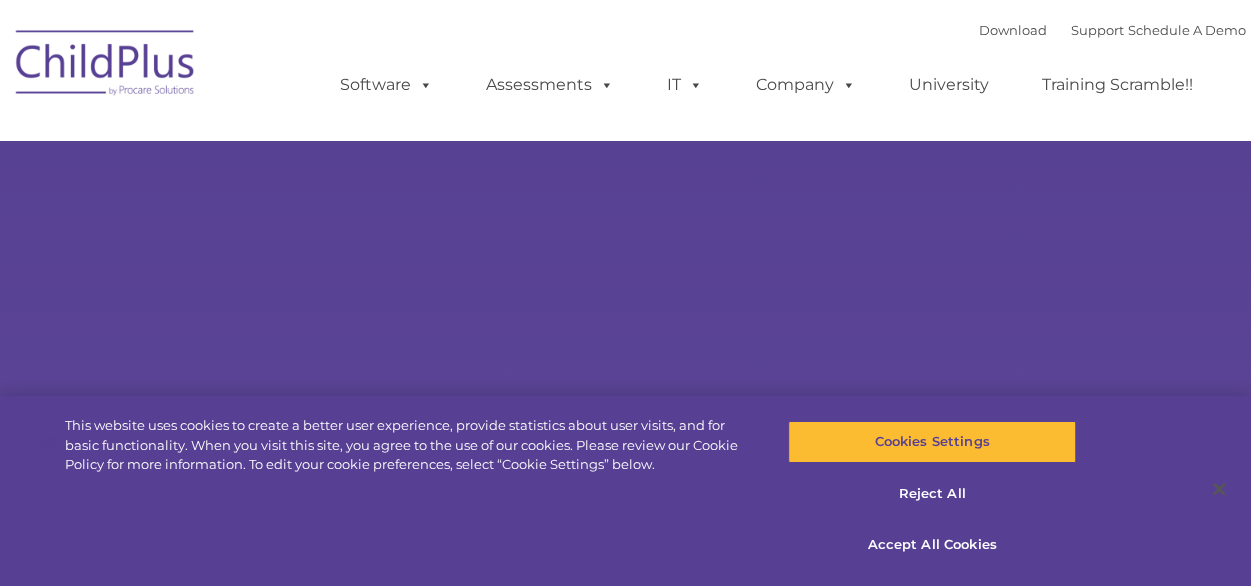 select on "MEDIUM" 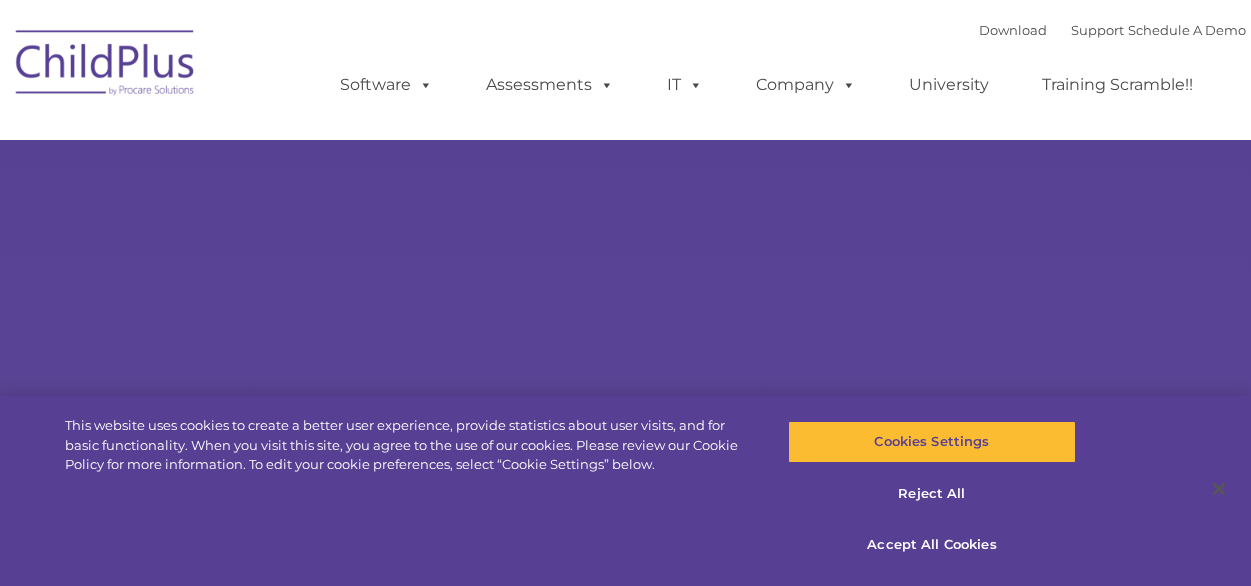 scroll, scrollTop: 0, scrollLeft: 0, axis: both 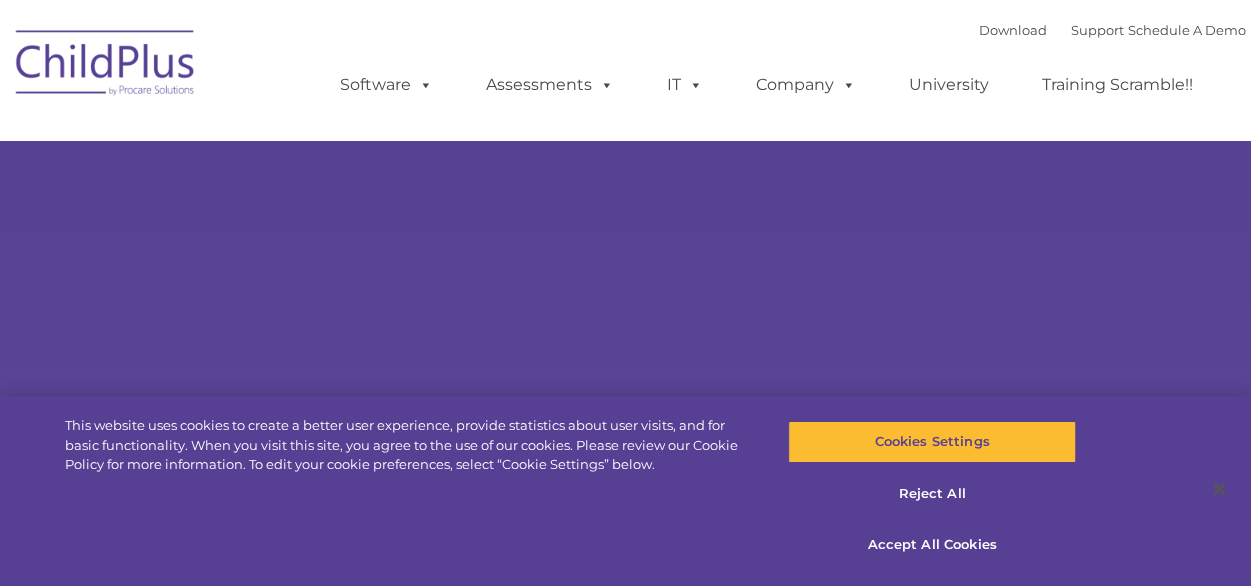 select on "MEDIUM" 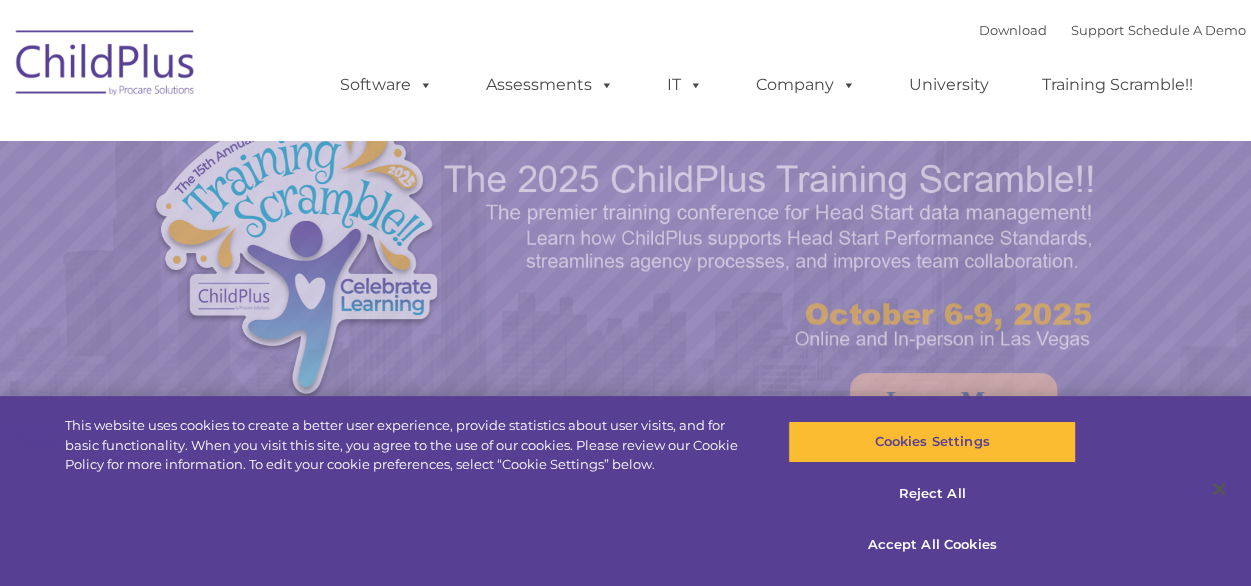scroll, scrollTop: 0, scrollLeft: 0, axis: both 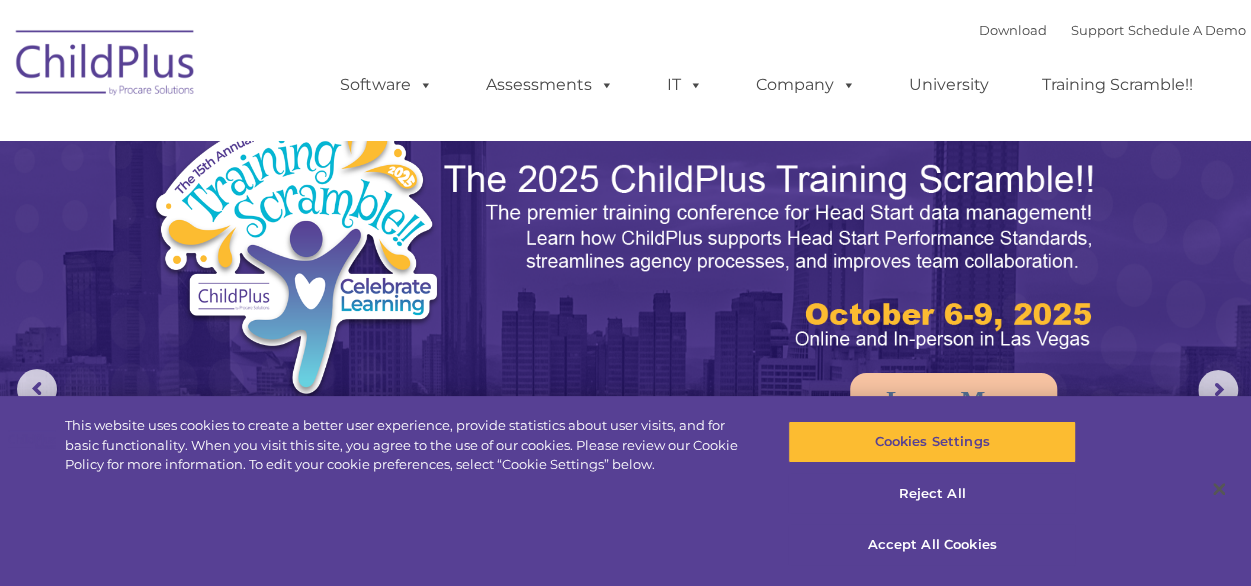 click at bounding box center (361, 300) 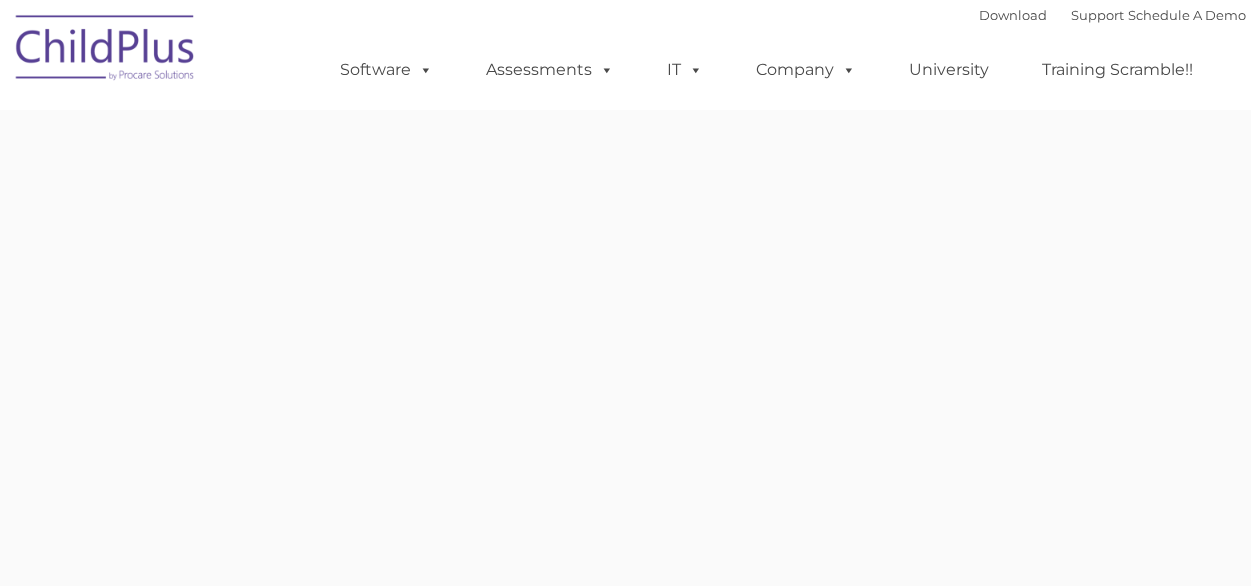 scroll, scrollTop: 0, scrollLeft: 0, axis: both 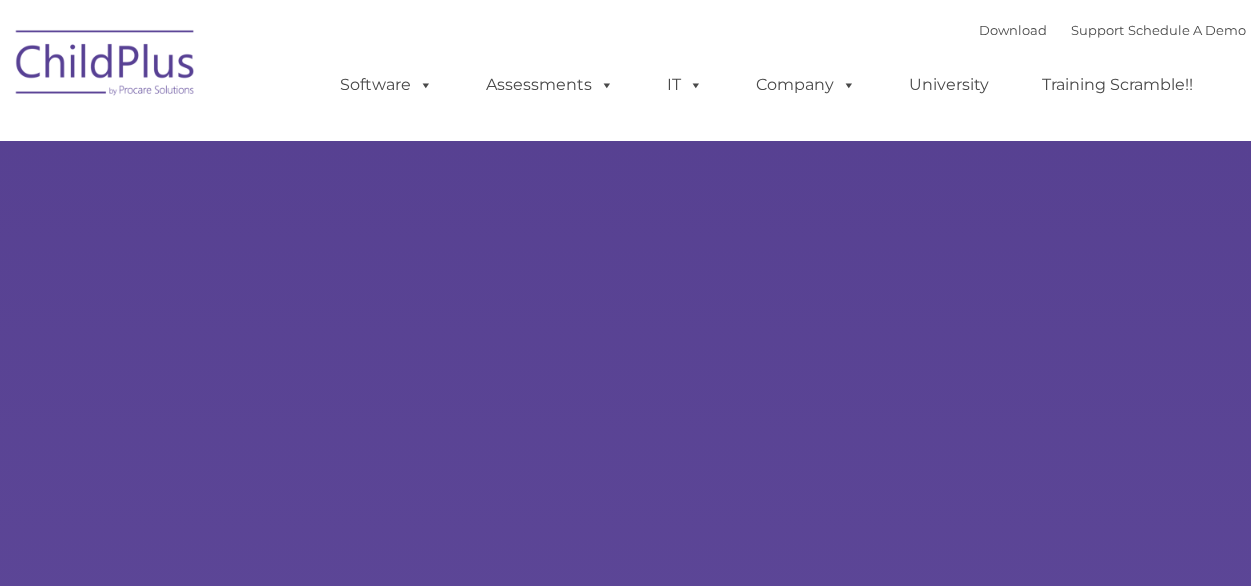 select on "MEDIUM" 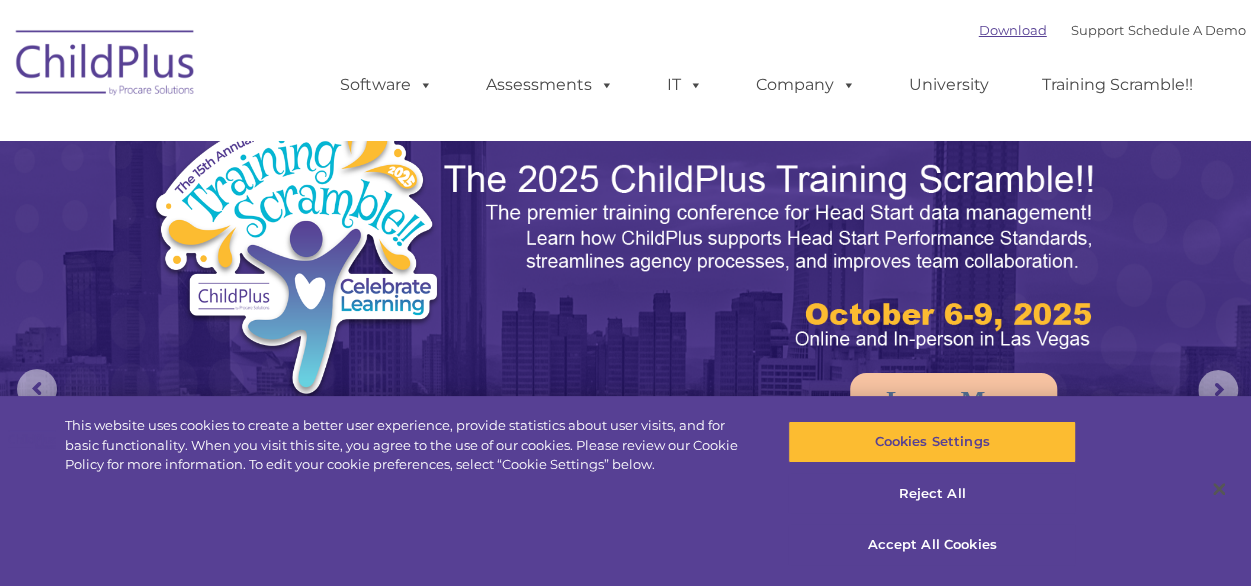 click on "Download" at bounding box center [1013, 30] 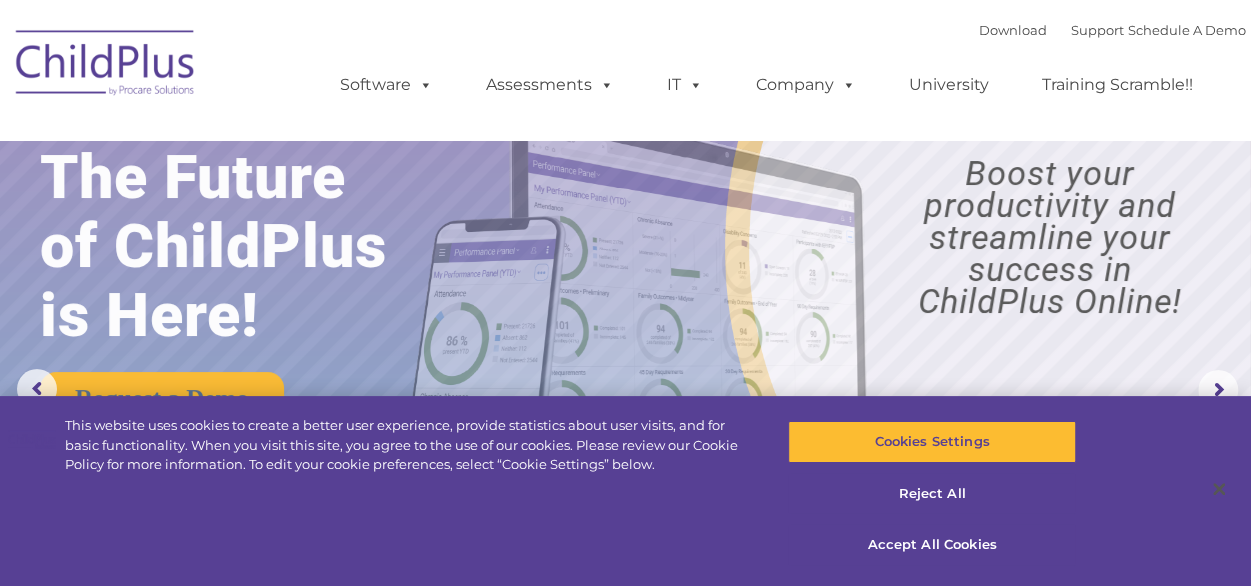 drag, startPoint x: 1072, startPoint y: 47, endPoint x: 1064, endPoint y: 55, distance: 11.313708 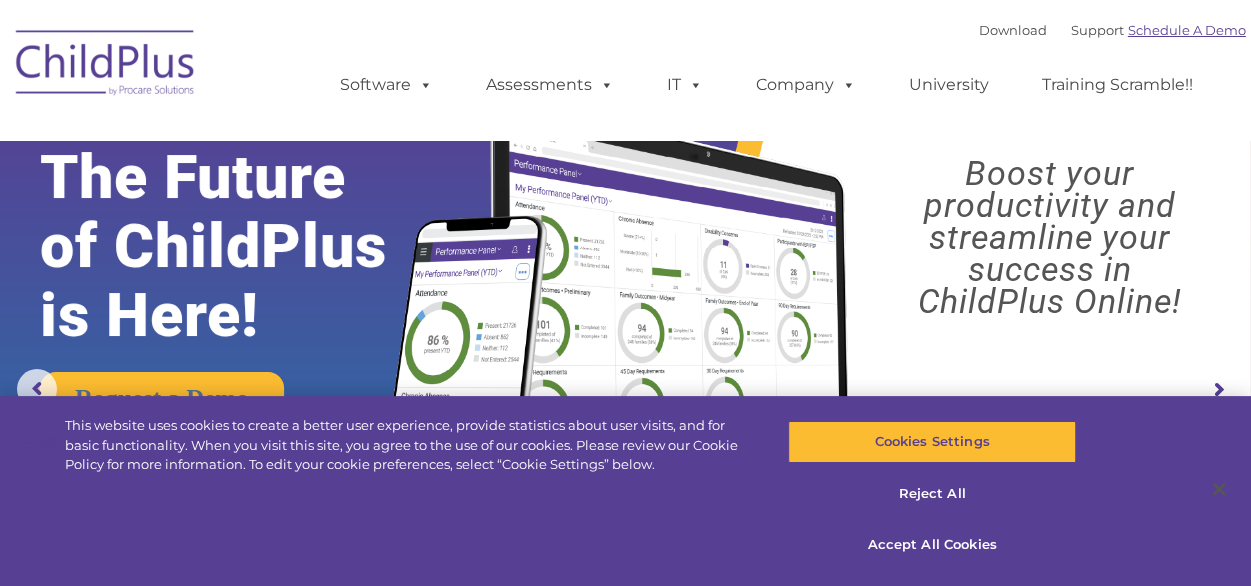 drag, startPoint x: 1066, startPoint y: 24, endPoint x: 1176, endPoint y: 30, distance: 110.16351 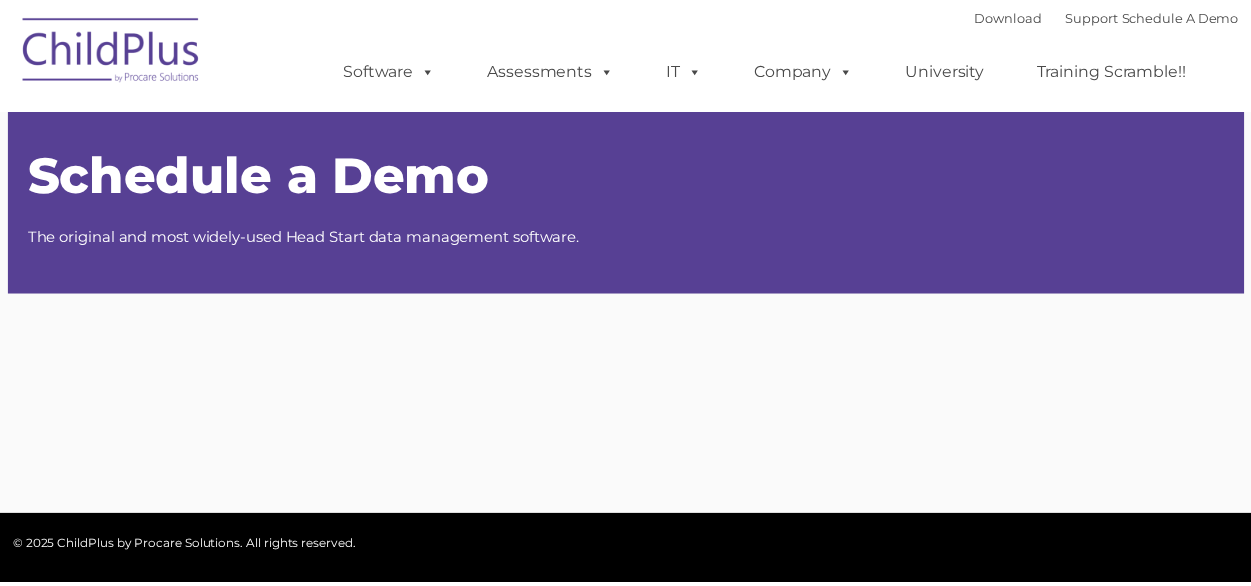 scroll, scrollTop: 0, scrollLeft: 0, axis: both 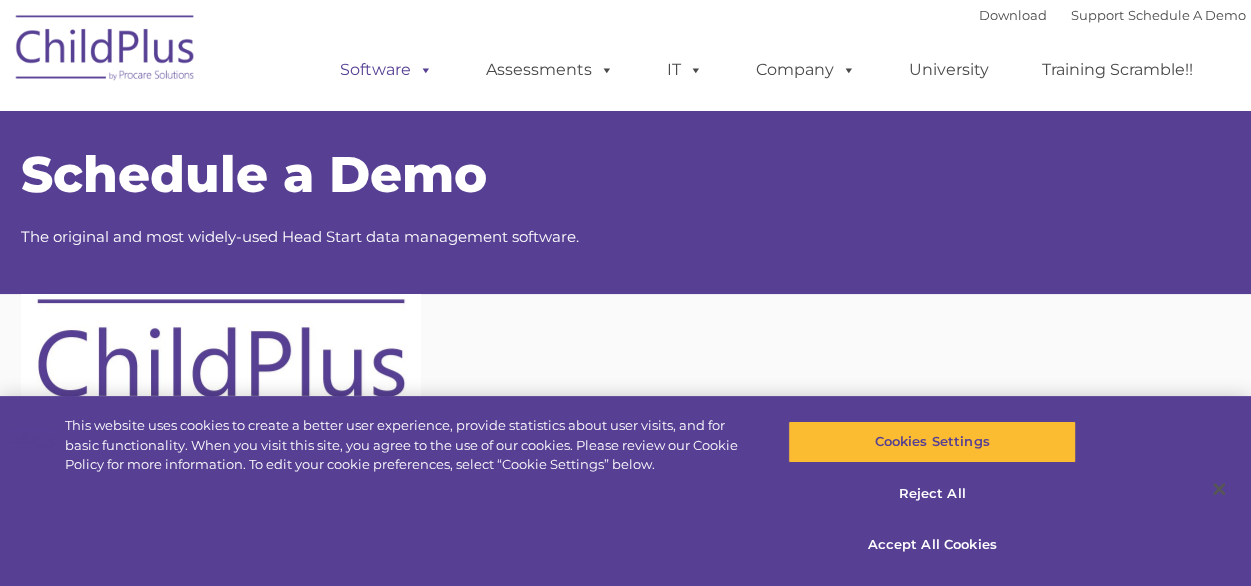 click at bounding box center (422, 69) 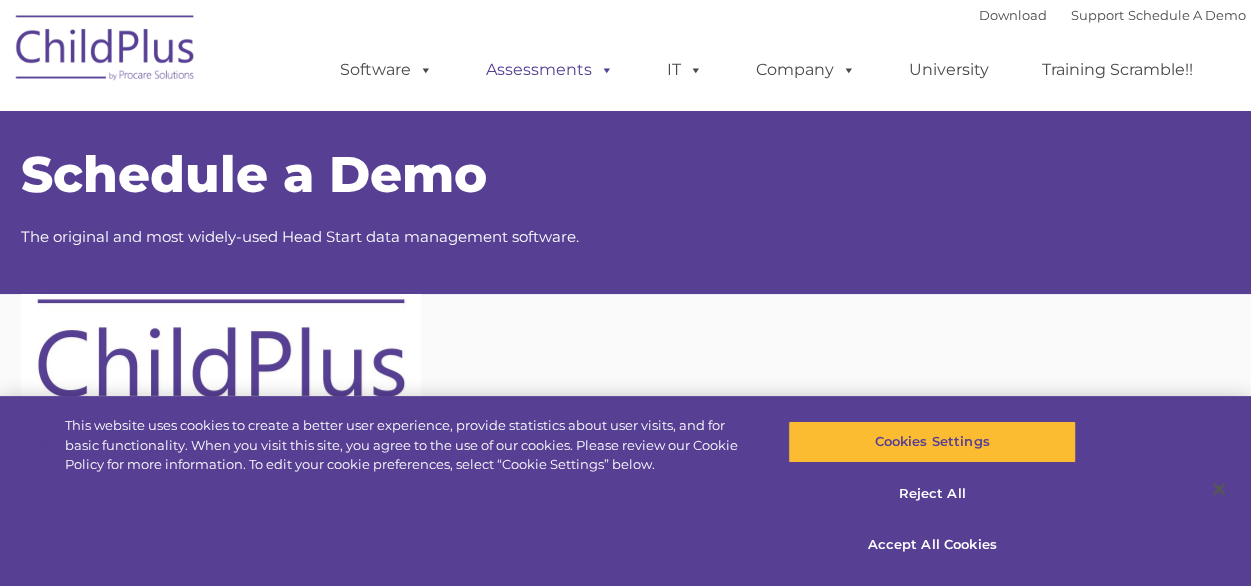 click on "Assessments" at bounding box center (550, 70) 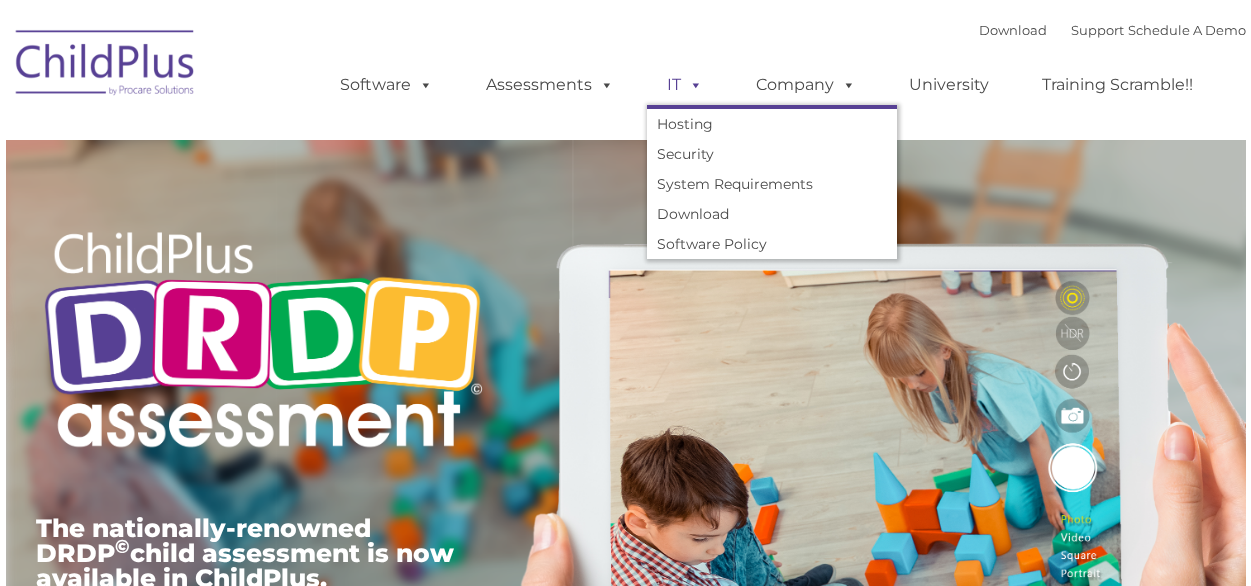 scroll, scrollTop: 0, scrollLeft: 0, axis: both 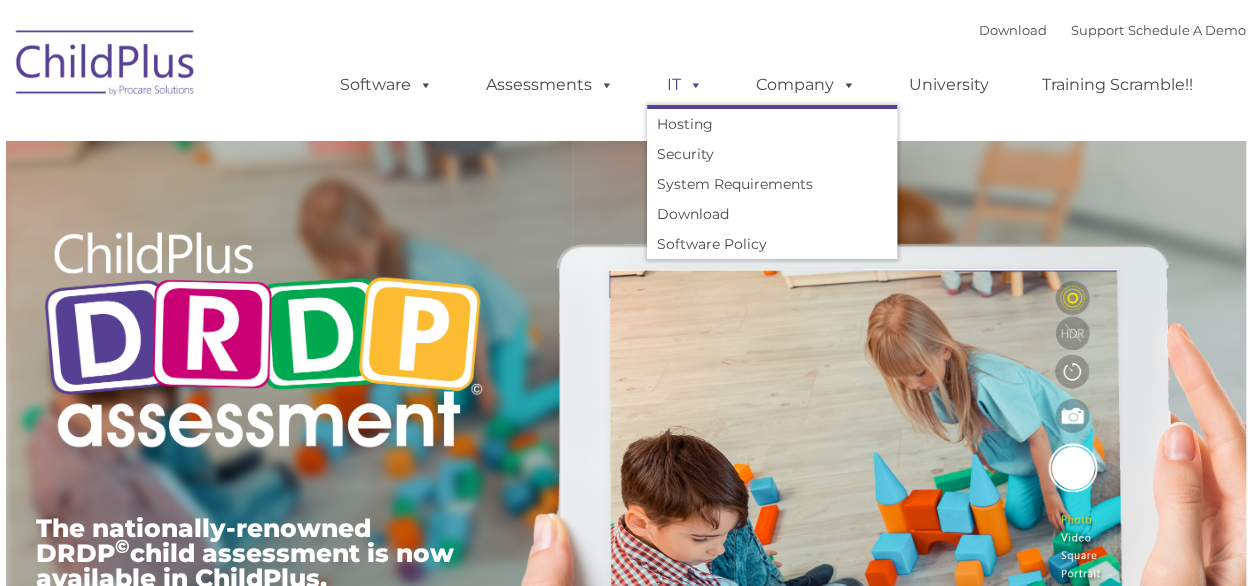 type on "" 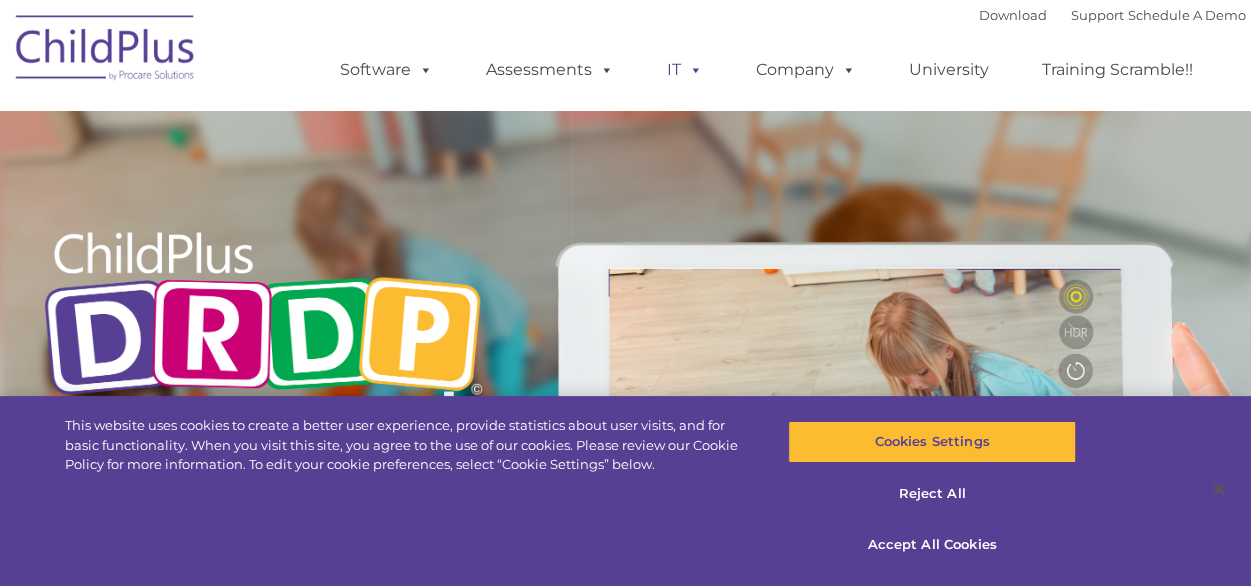 click at bounding box center [692, 69] 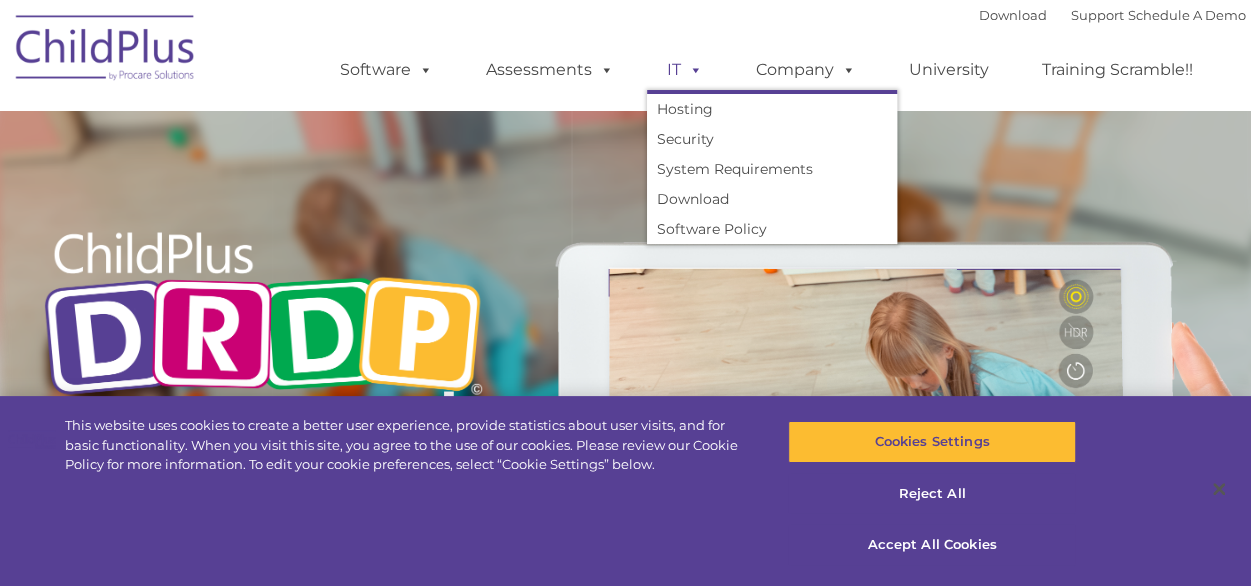 click at bounding box center (692, 69) 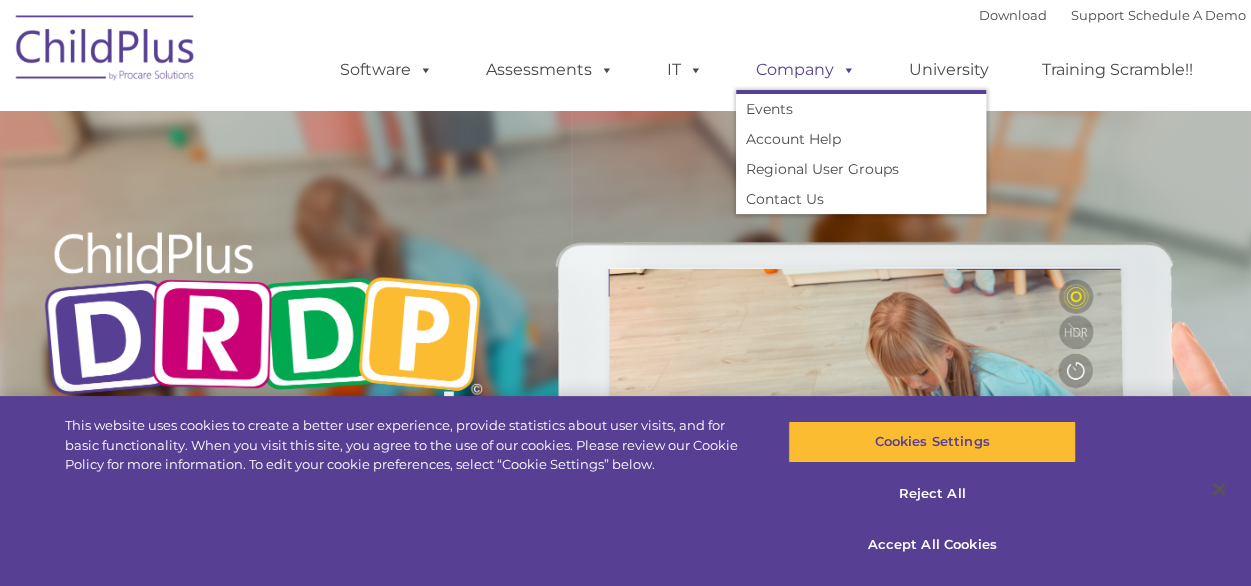 click on "Company" at bounding box center (806, 70) 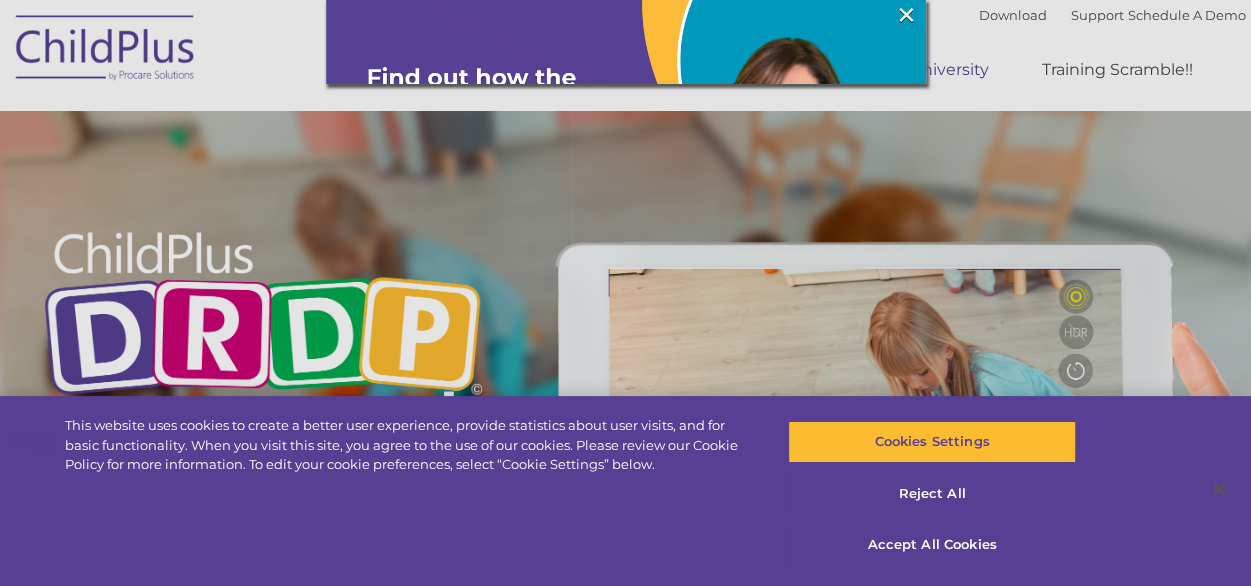 click at bounding box center [625, 293] 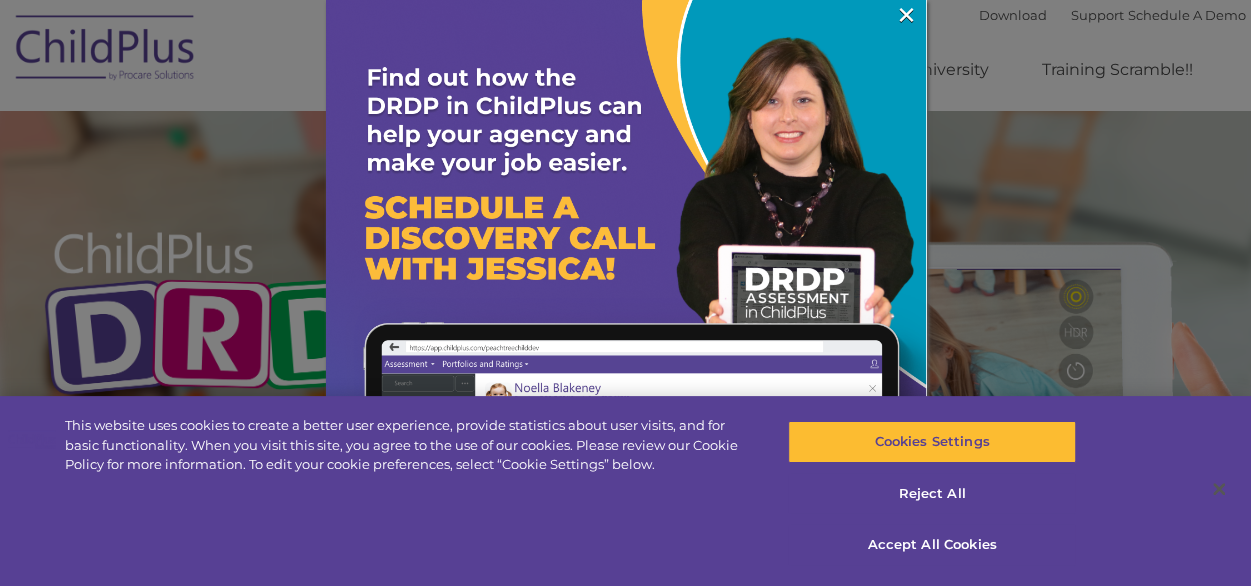 click at bounding box center [625, 293] 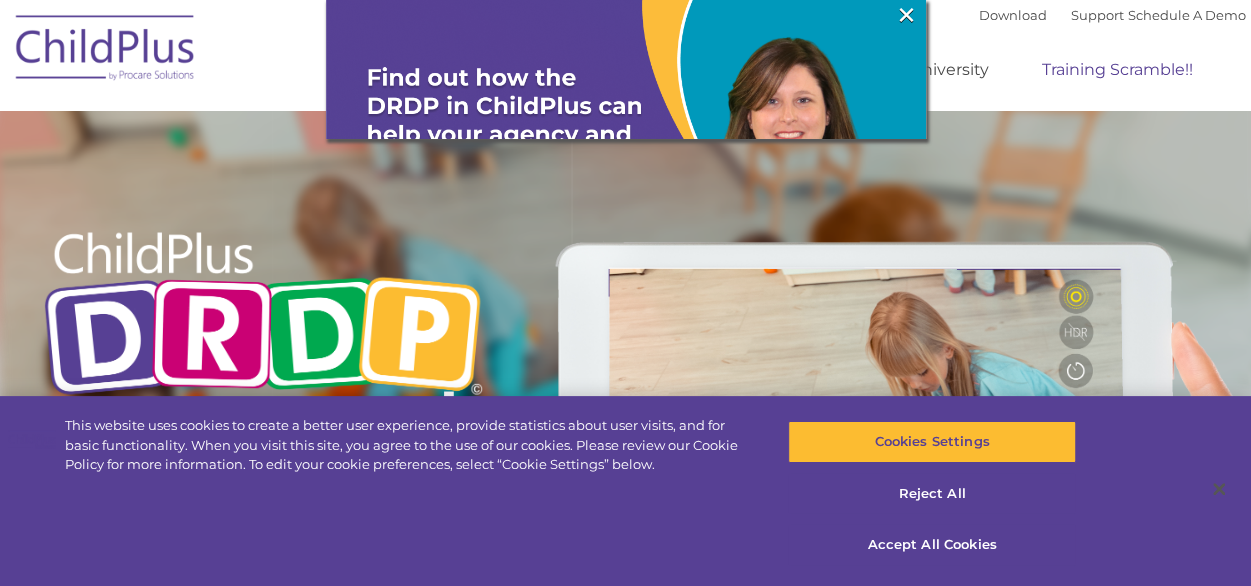 click on "Training Scramble!!" at bounding box center (1117, 70) 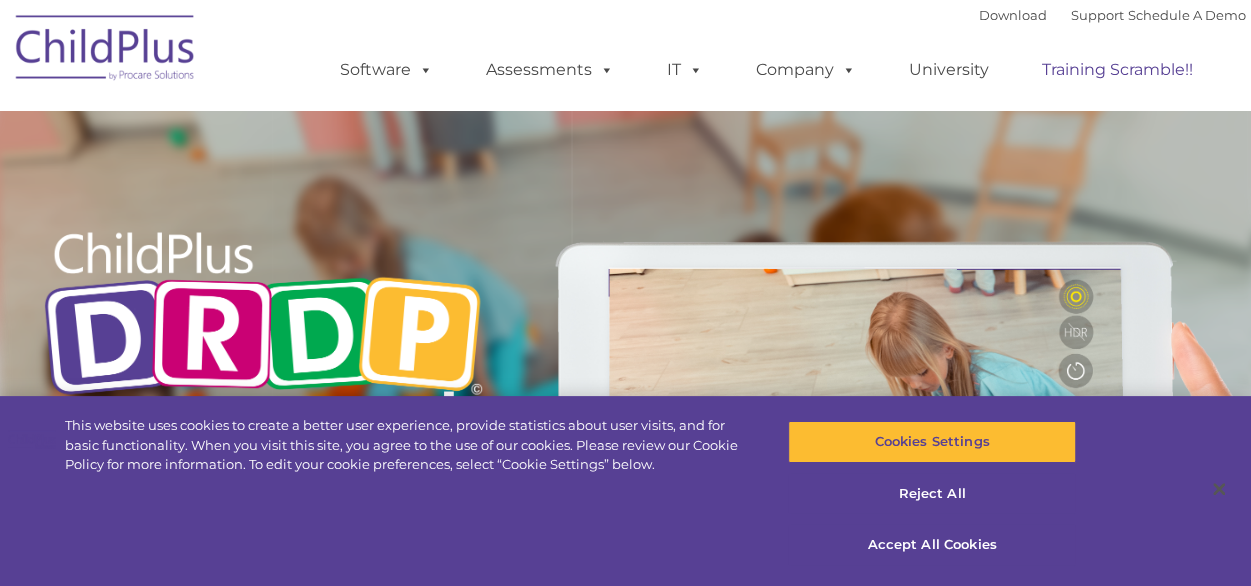 click on "Training Scramble!!" at bounding box center (1117, 70) 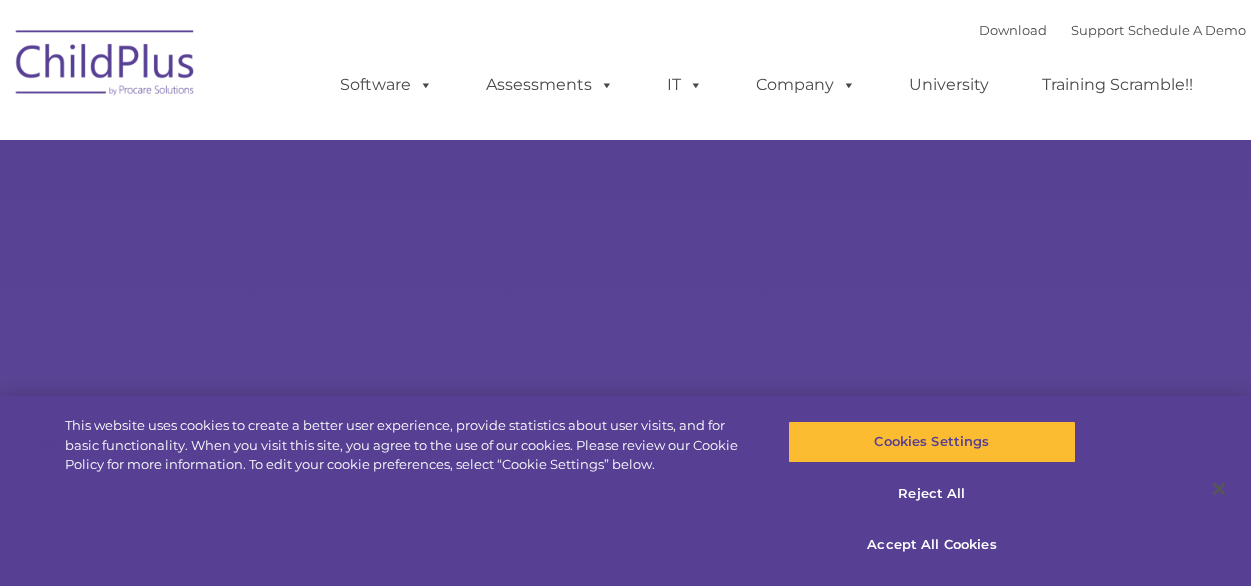 scroll, scrollTop: 0, scrollLeft: 0, axis: both 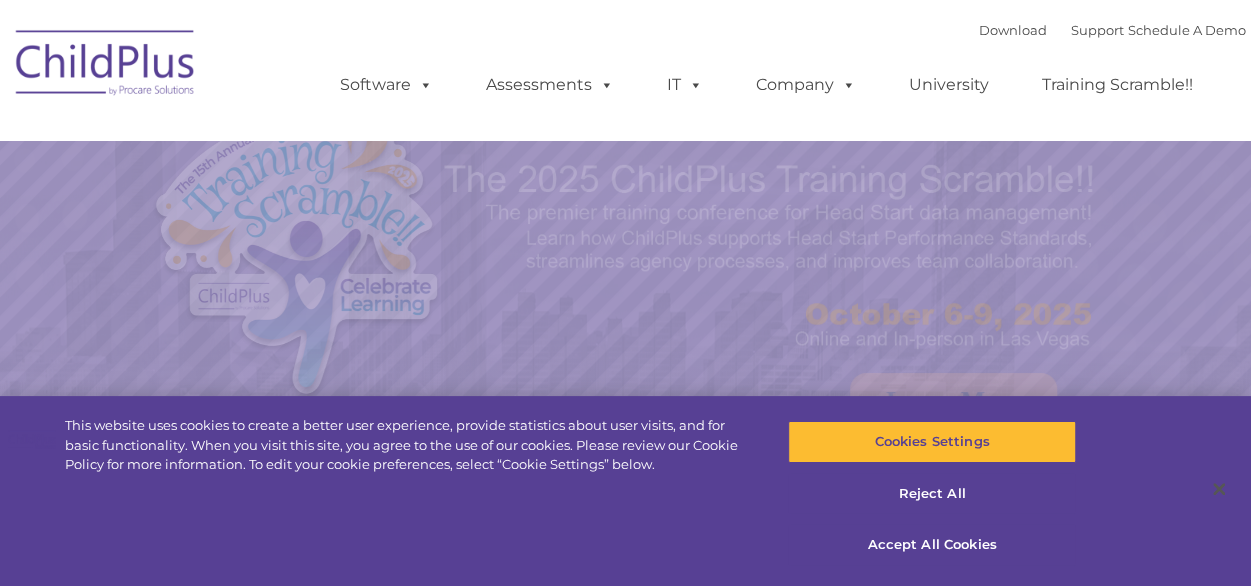select on "MEDIUM" 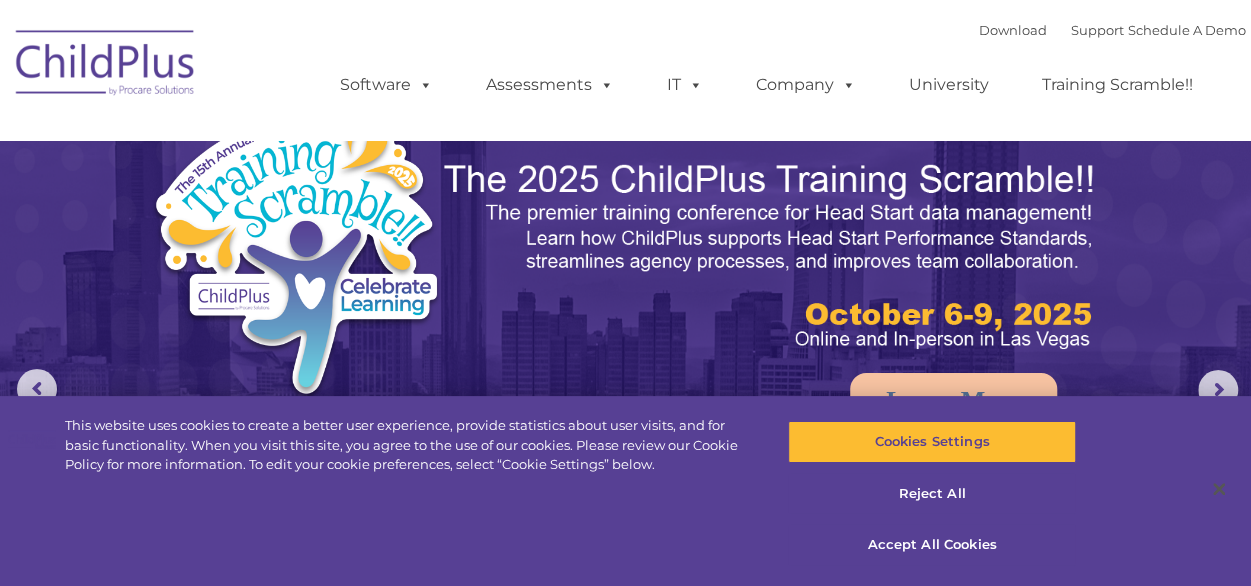 click at bounding box center (625, 393) 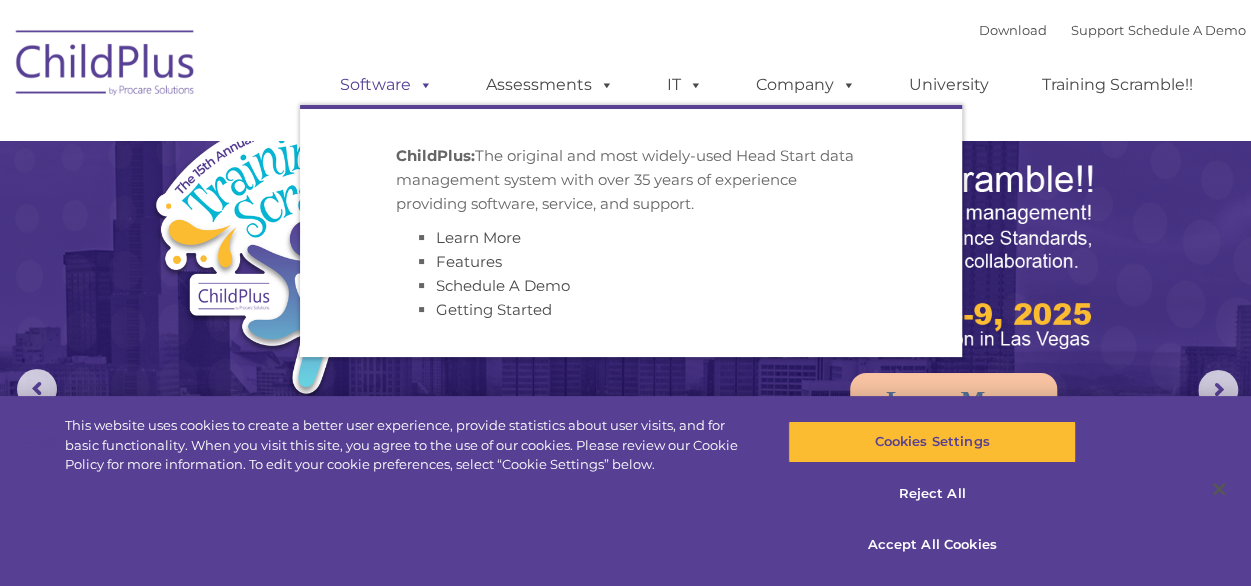 click on "Software" at bounding box center [386, 85] 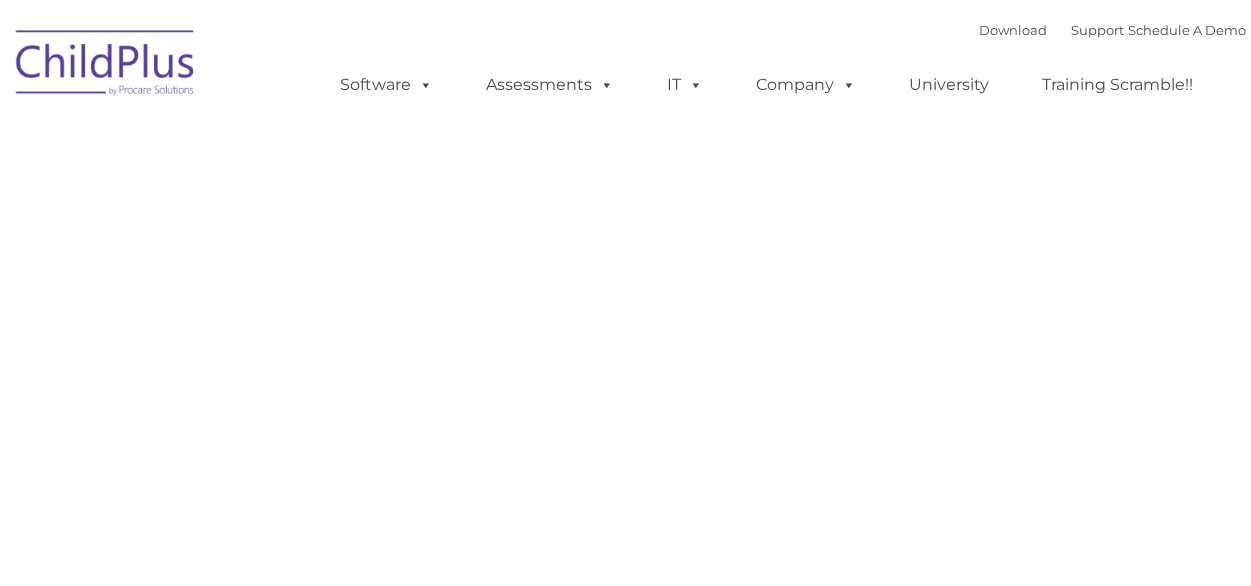 scroll, scrollTop: 0, scrollLeft: 0, axis: both 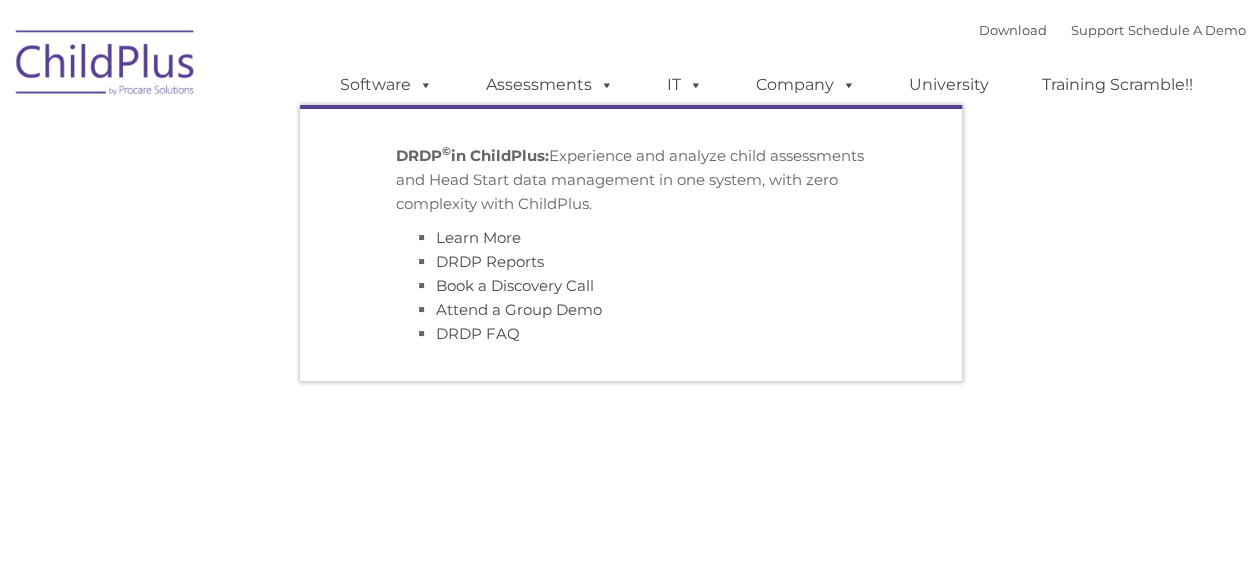 type on "" 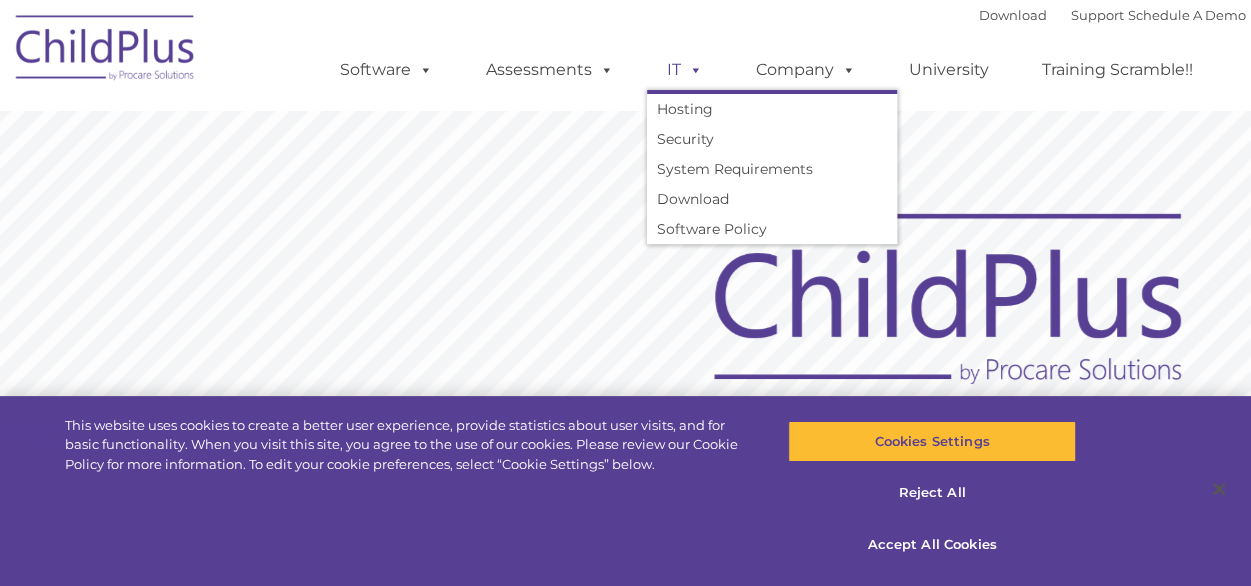 click at bounding box center (692, 69) 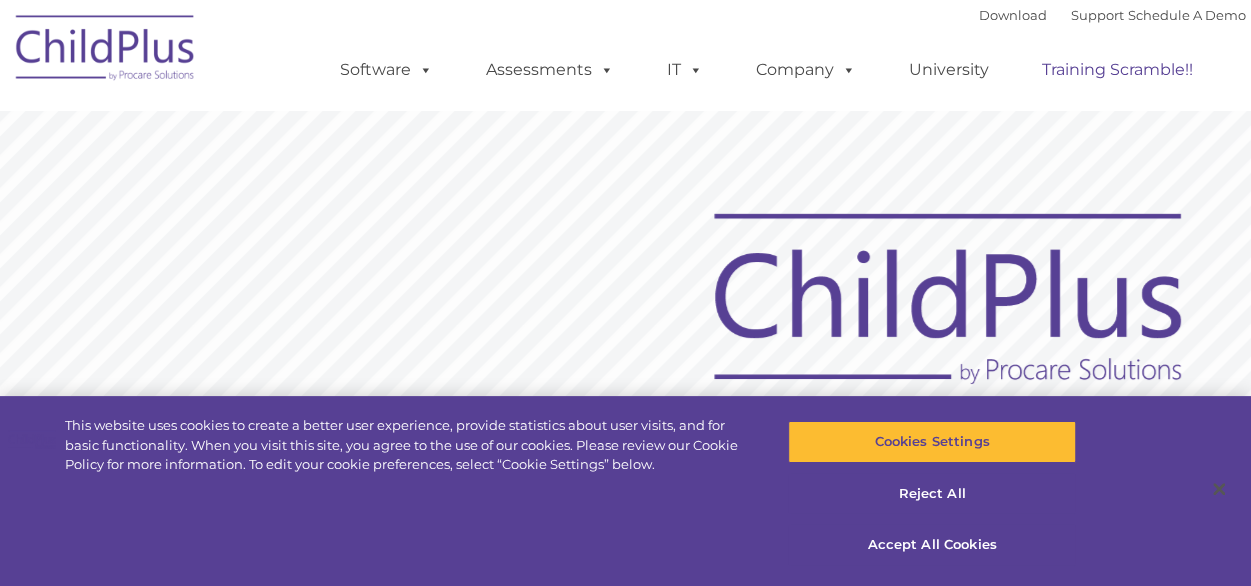 click on "Training Scramble!!" at bounding box center (1117, 70) 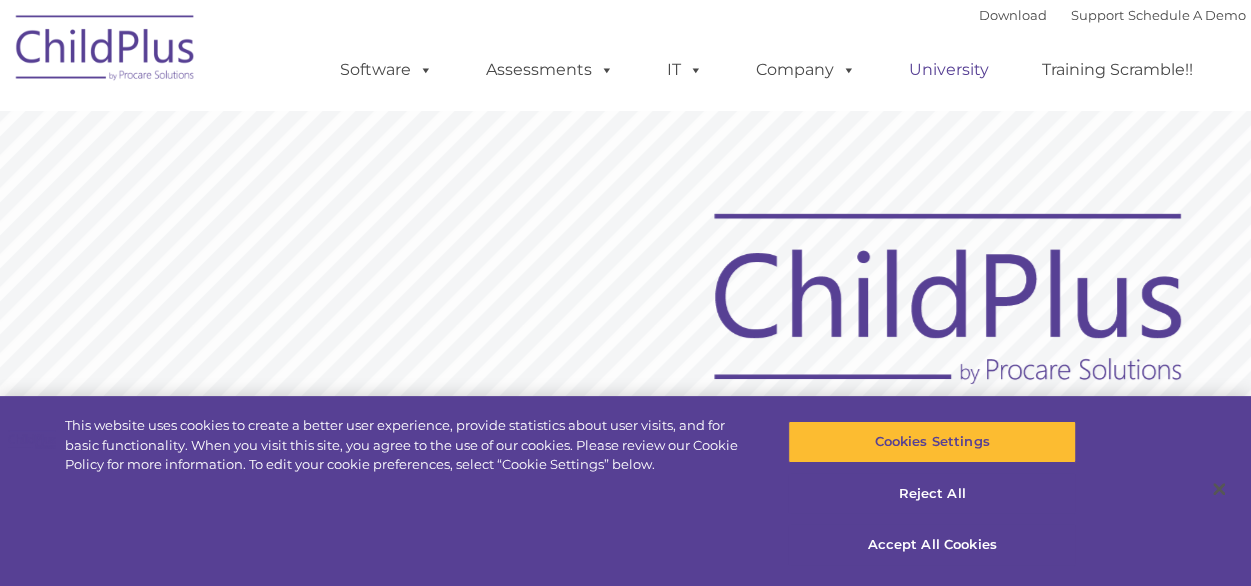 click on "University" at bounding box center (949, 70) 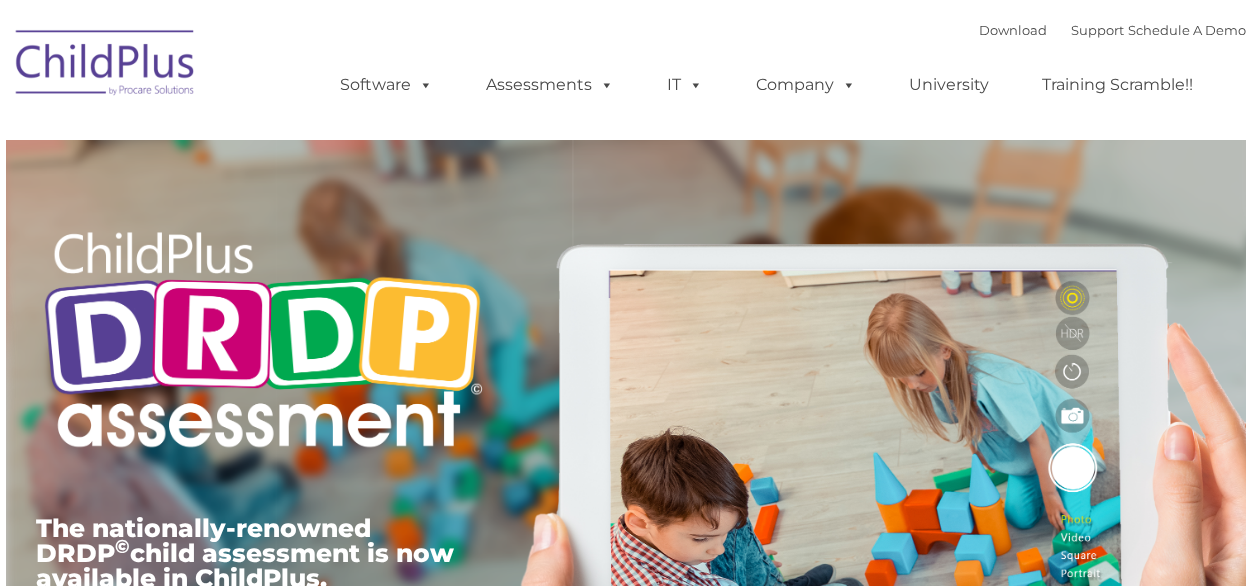 type on "" 